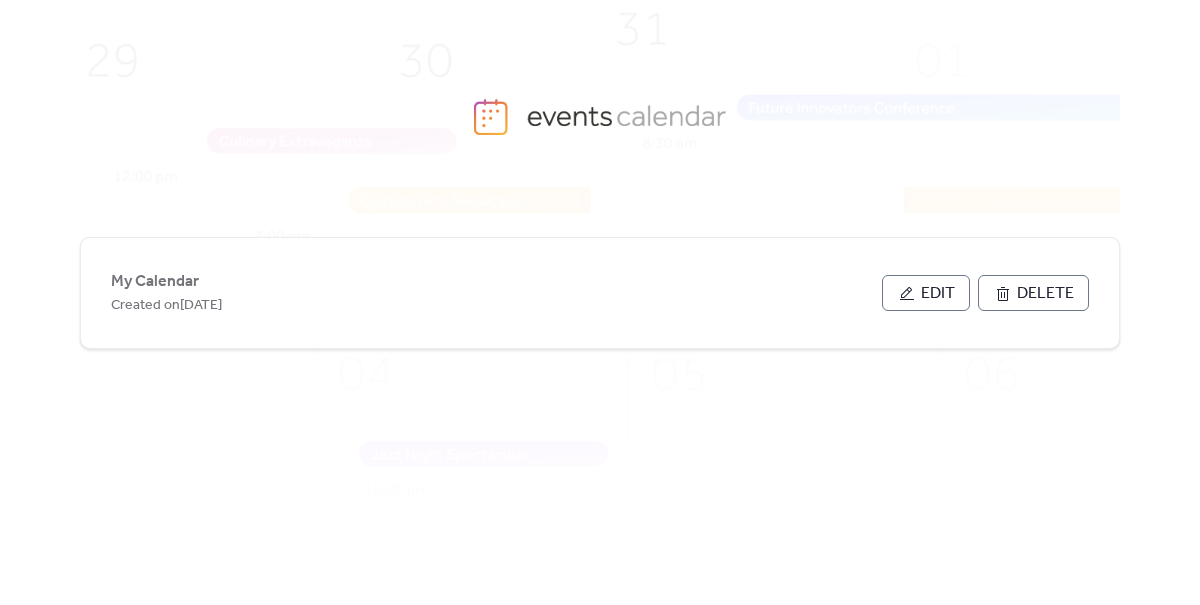 scroll, scrollTop: 0, scrollLeft: 0, axis: both 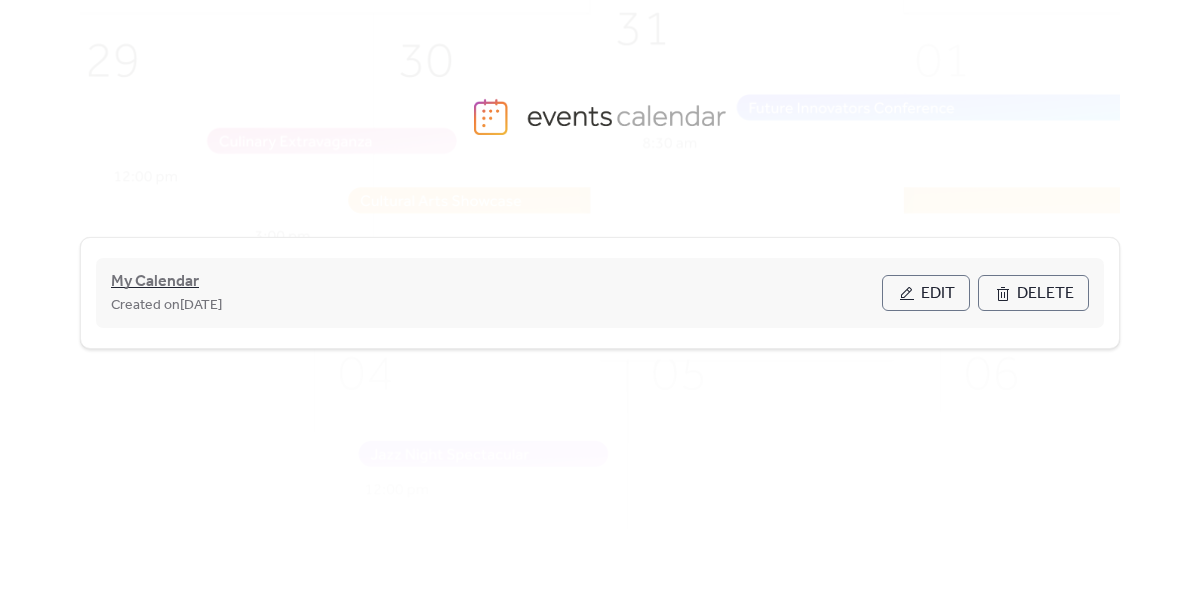 click on "My Calendar" at bounding box center (155, 282) 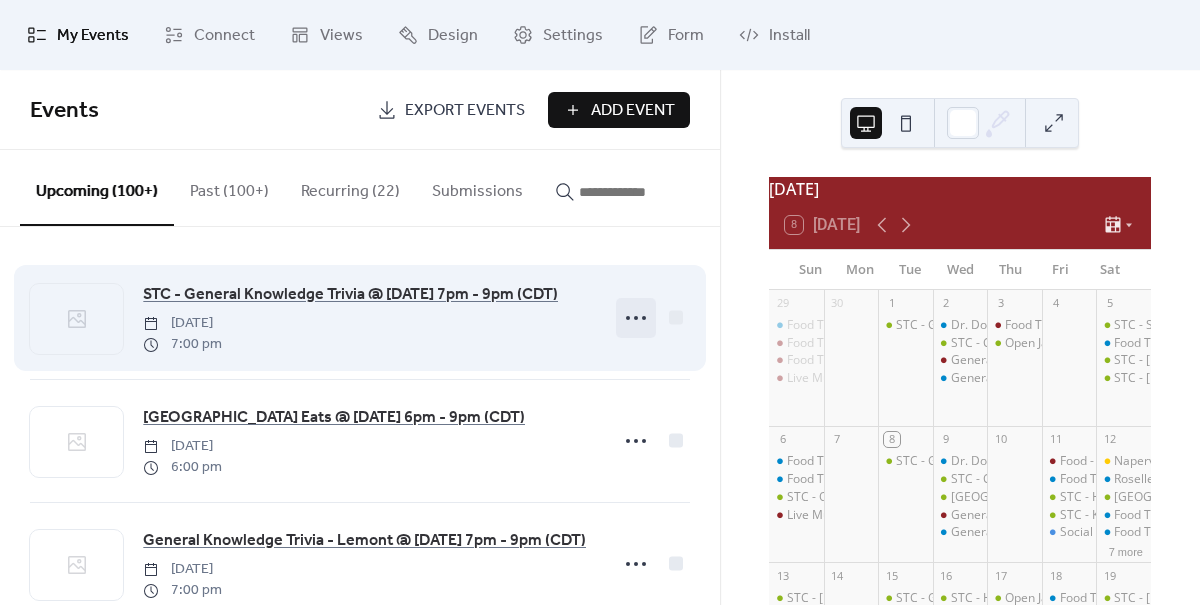 click 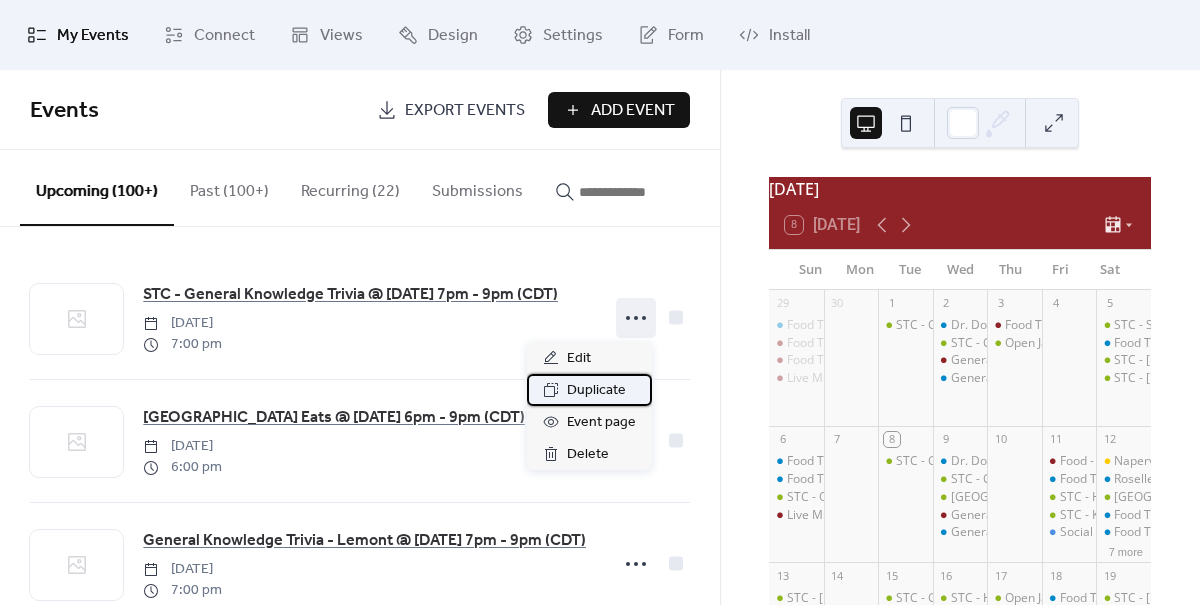 click on "Duplicate" at bounding box center [596, 391] 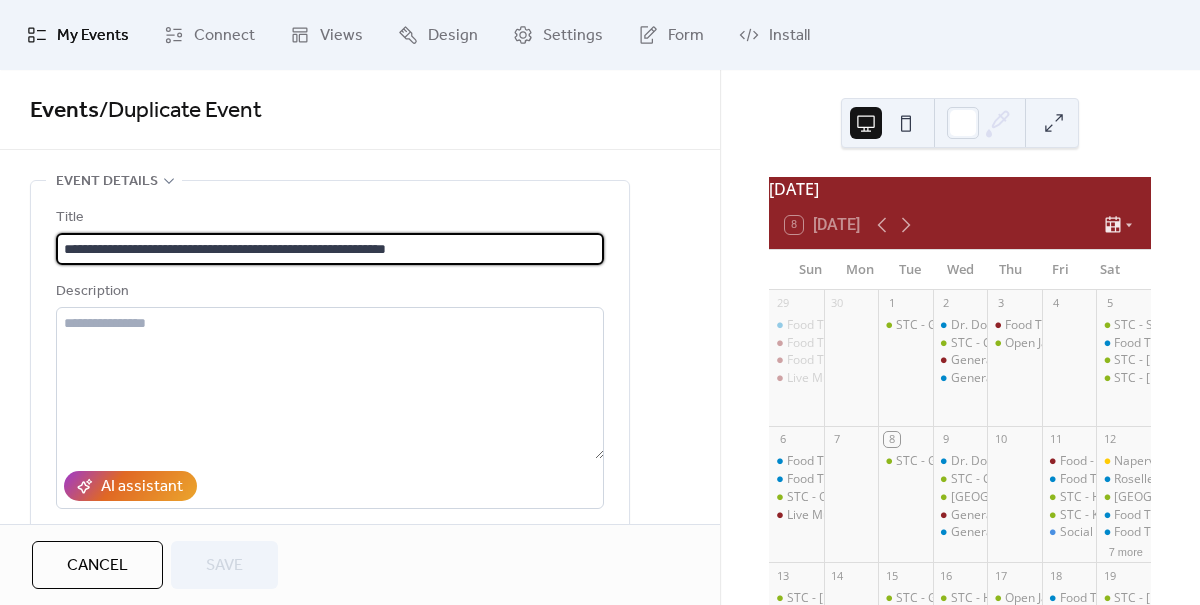 click on "**********" at bounding box center [330, 249] 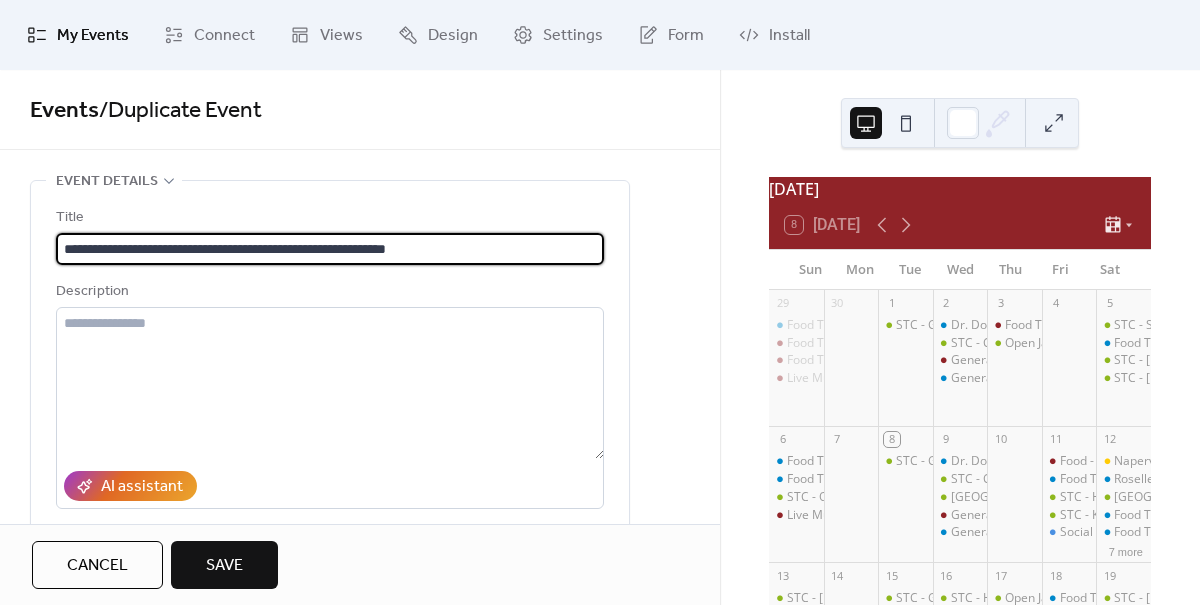 scroll, scrollTop: 1, scrollLeft: 0, axis: vertical 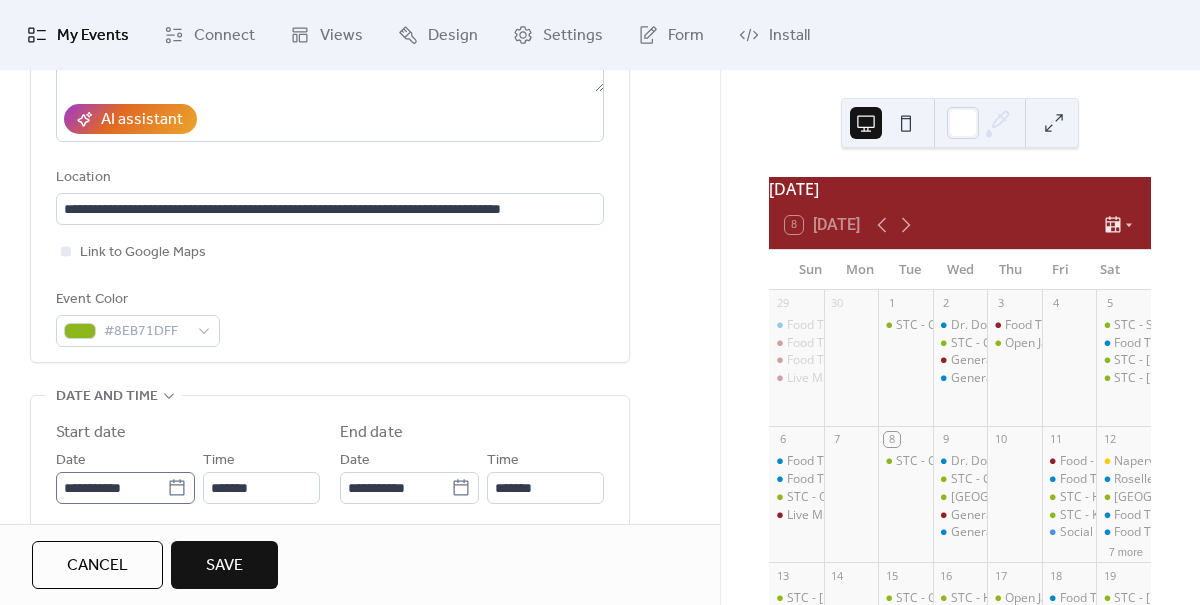 type on "**********" 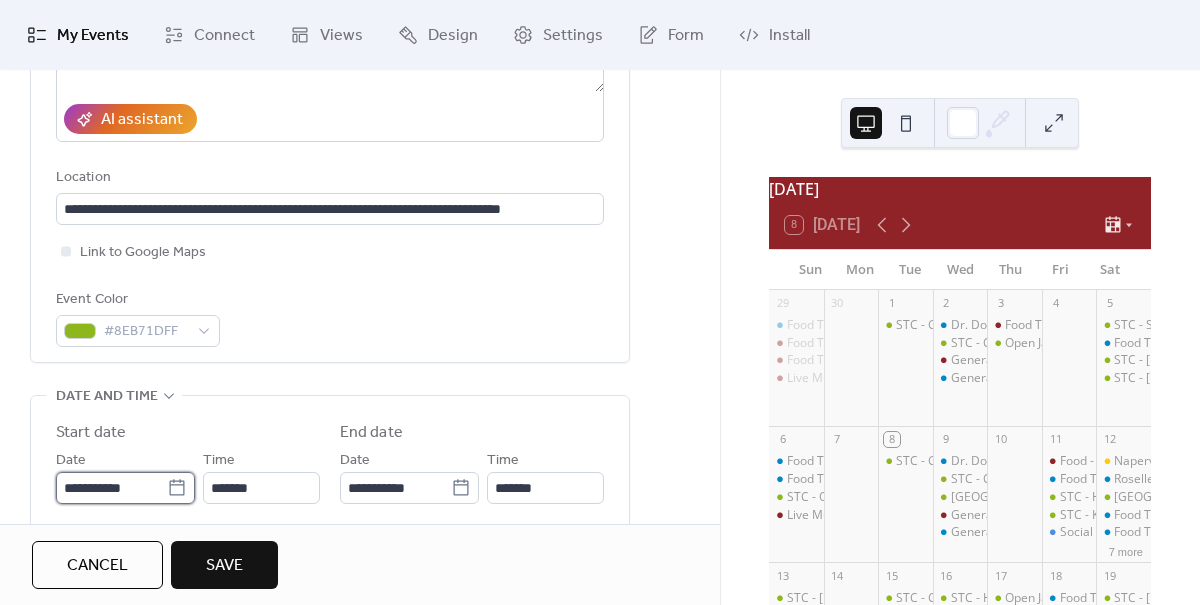 scroll, scrollTop: 0, scrollLeft: 0, axis: both 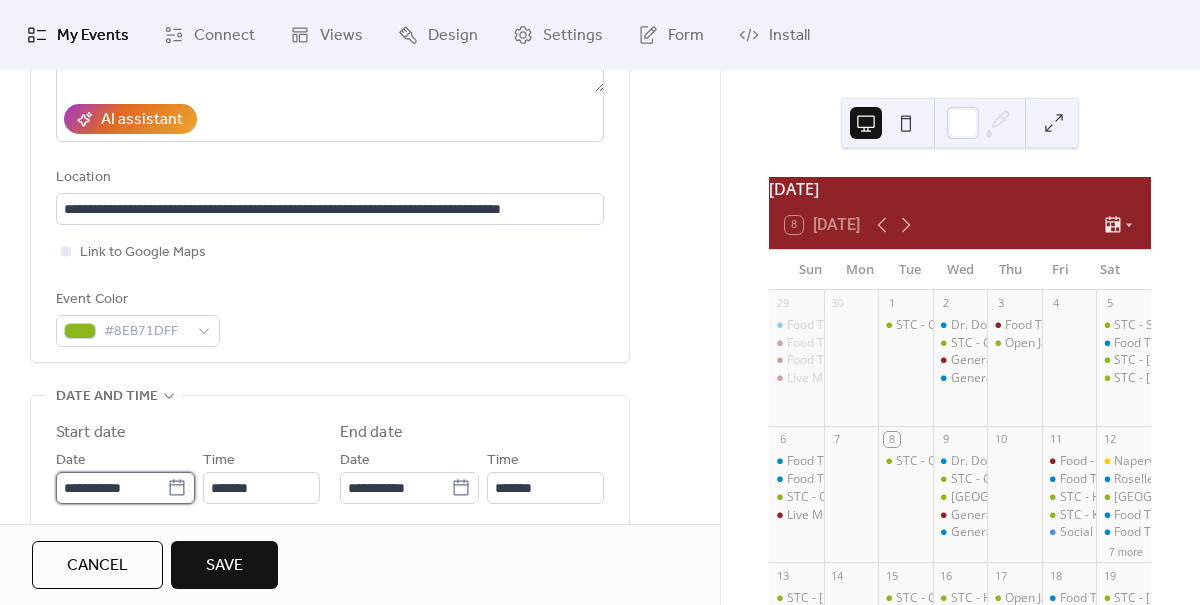 click on "**********" at bounding box center [600, 302] 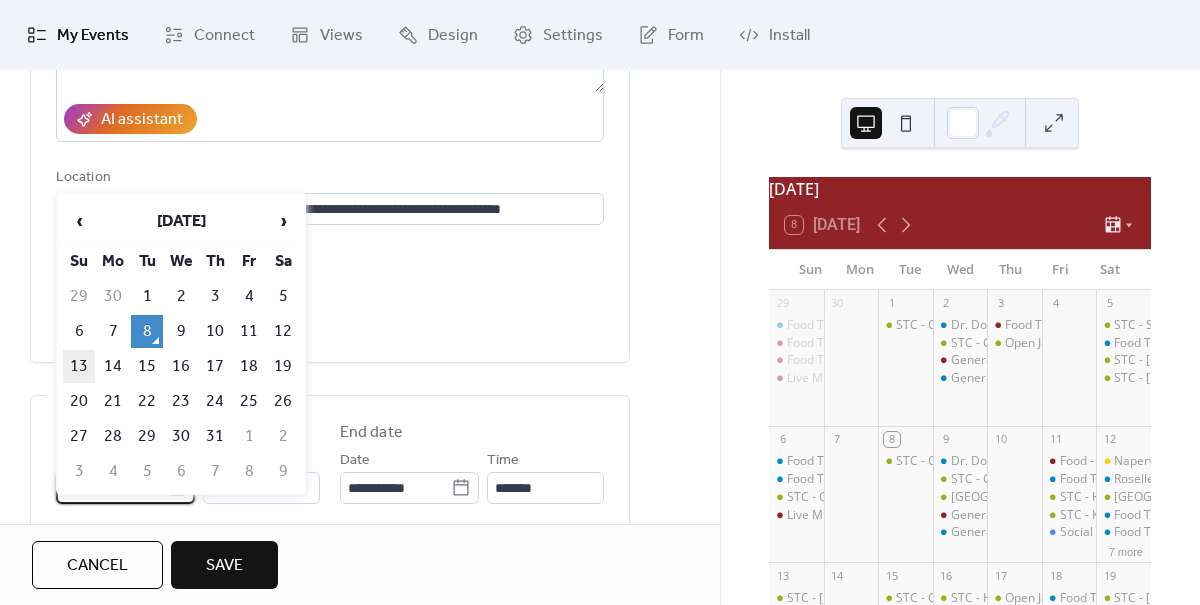 click on "13" at bounding box center (79, 366) 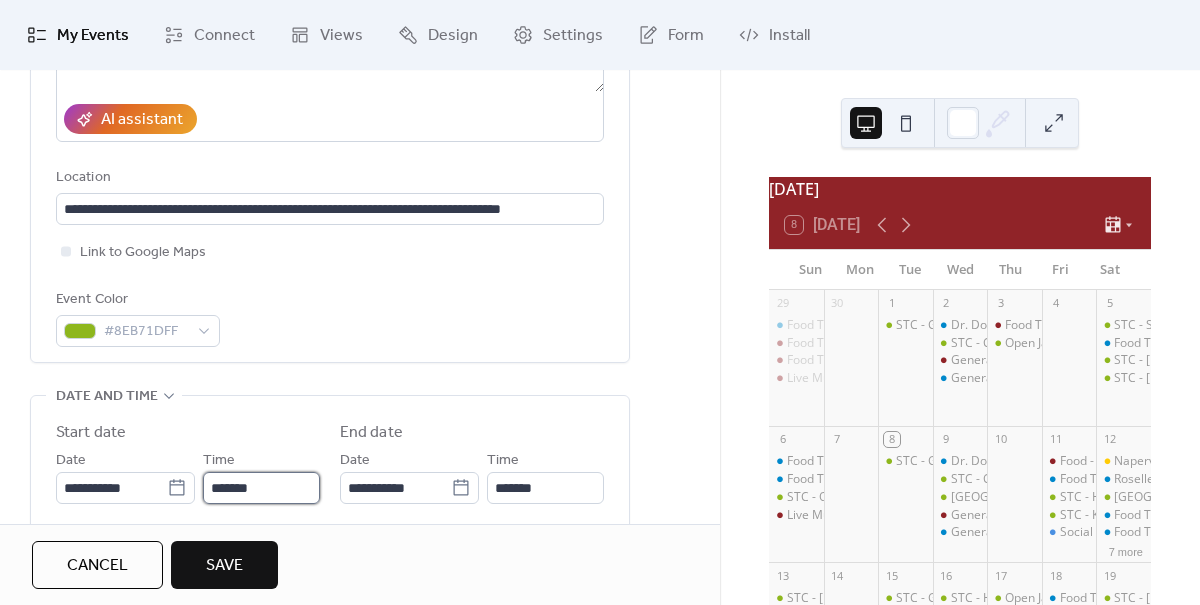 click on "*******" at bounding box center [261, 488] 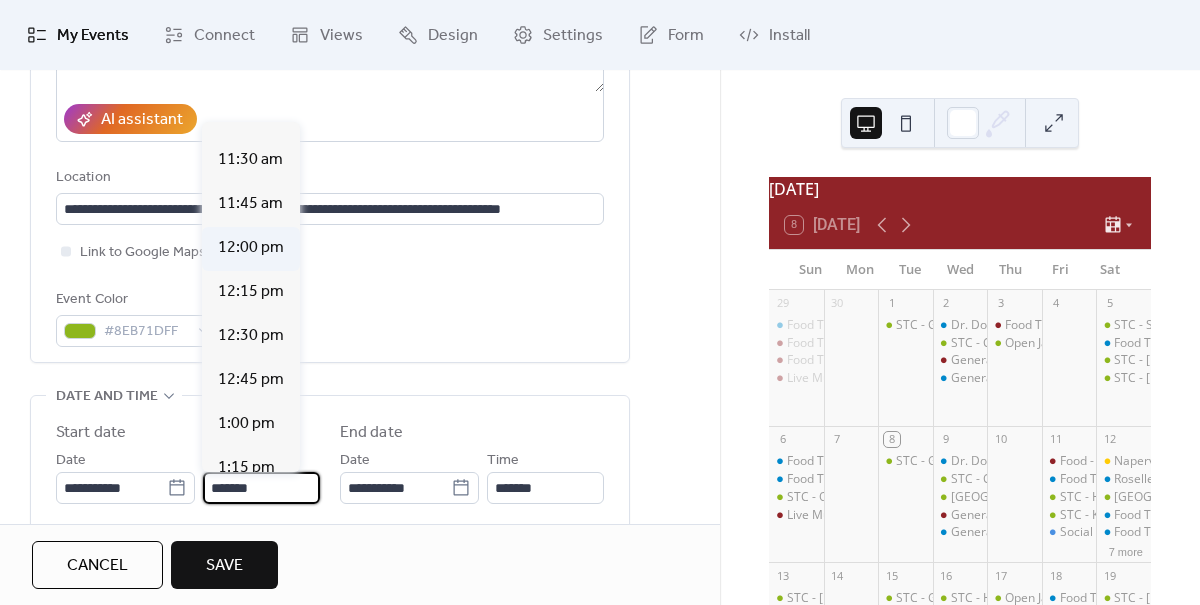 scroll, scrollTop: 2006, scrollLeft: 0, axis: vertical 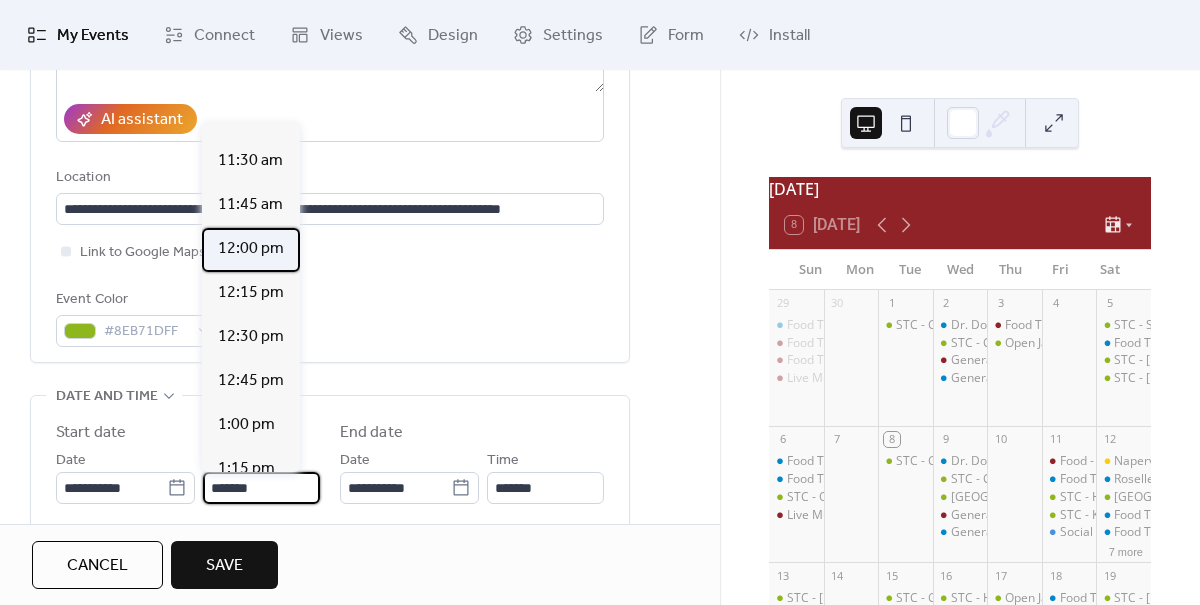 click on "12:00 pm" at bounding box center (251, 249) 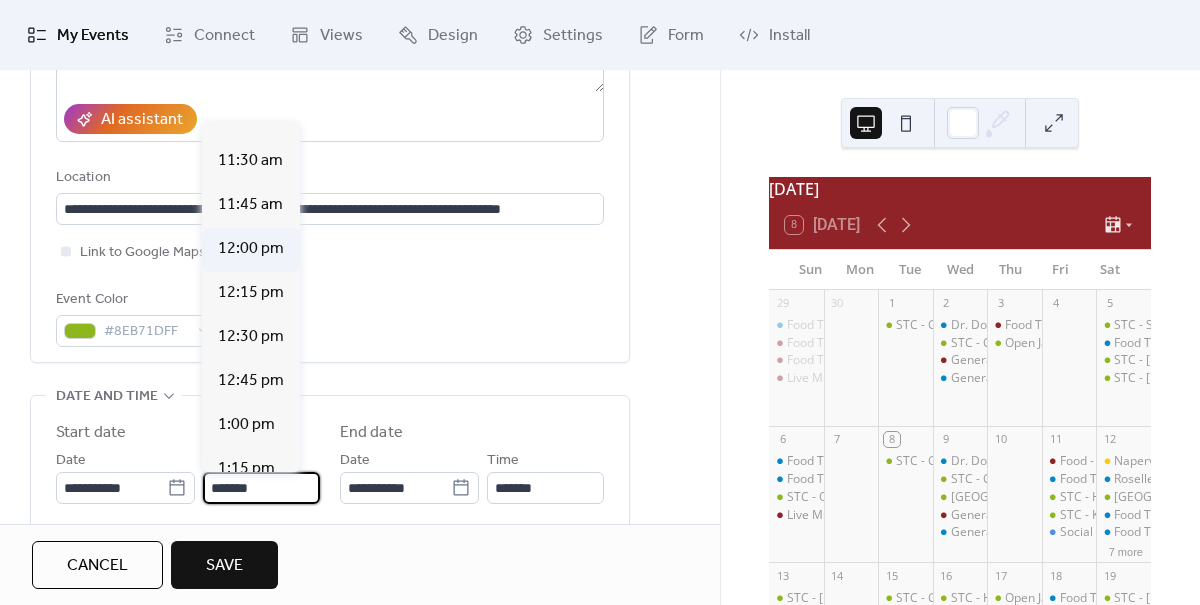 type on "********" 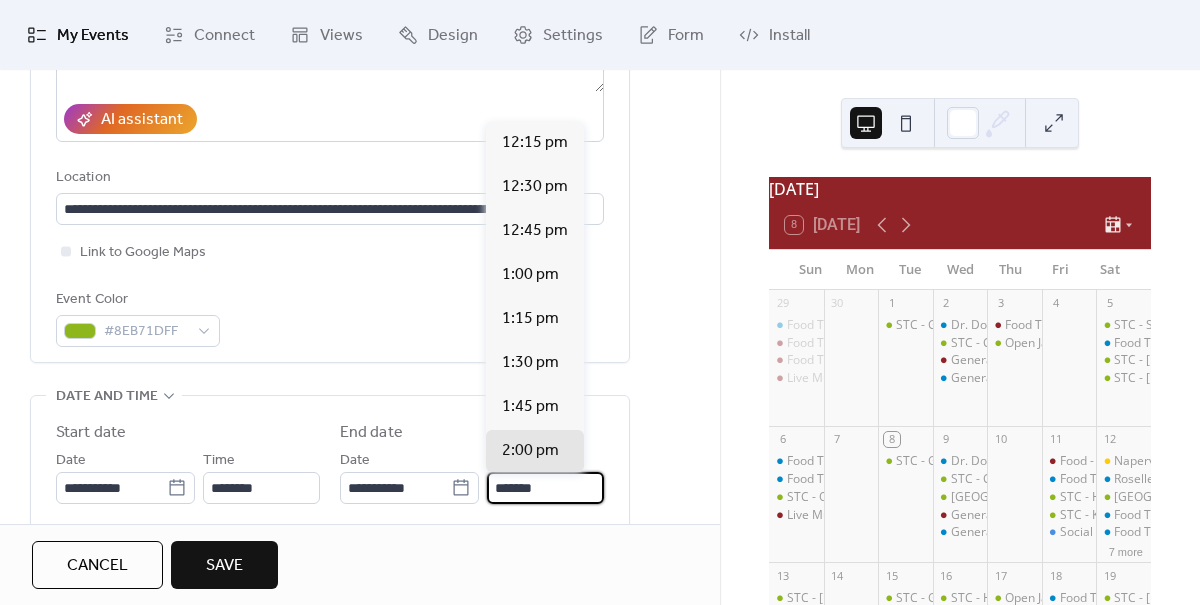 click on "*******" at bounding box center (545, 488) 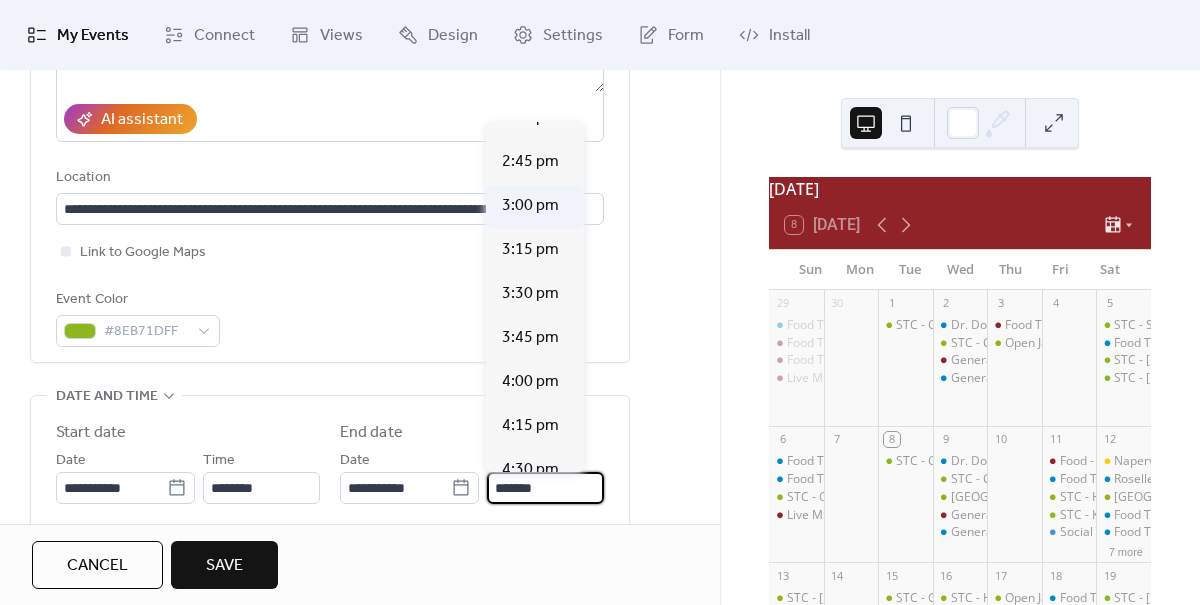 scroll, scrollTop: 428, scrollLeft: 0, axis: vertical 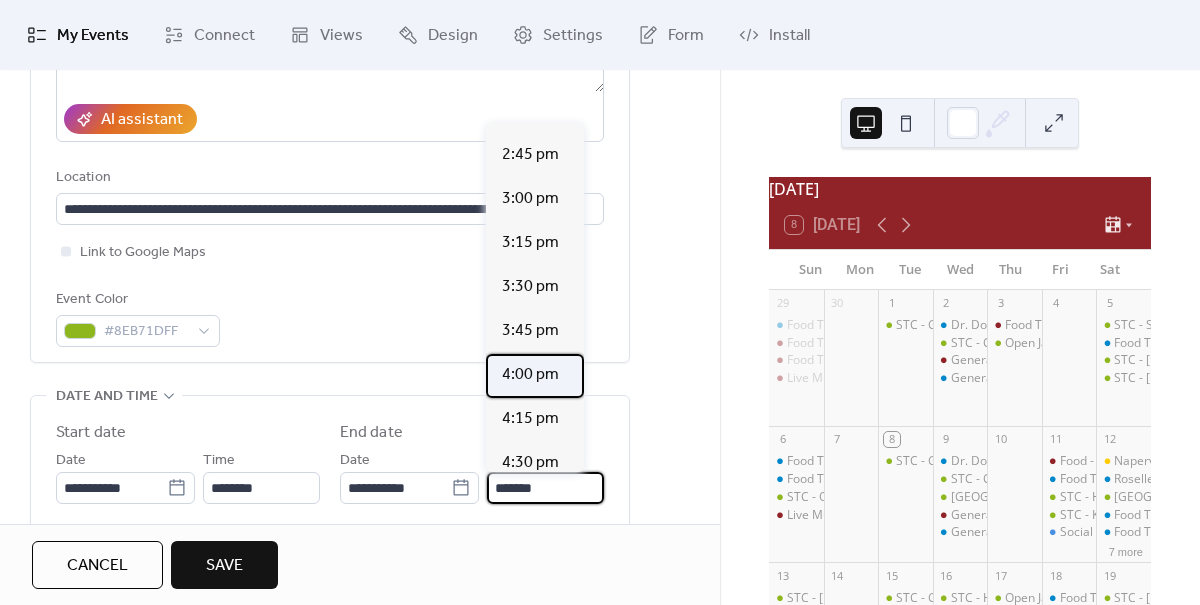 click on "4:00 pm" at bounding box center [530, 375] 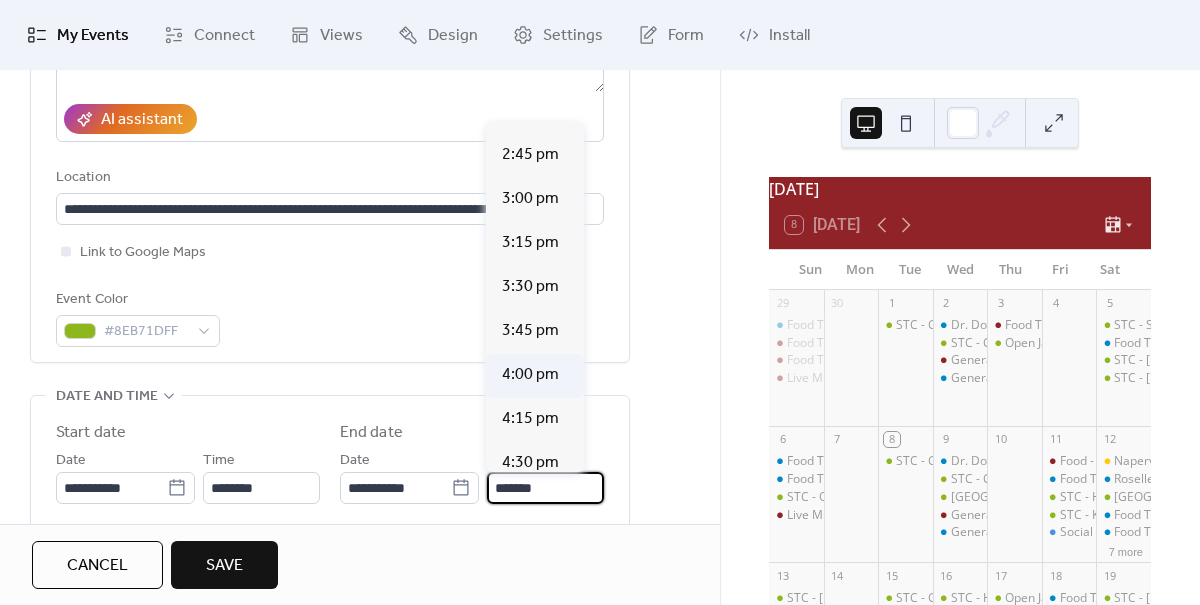 type on "*******" 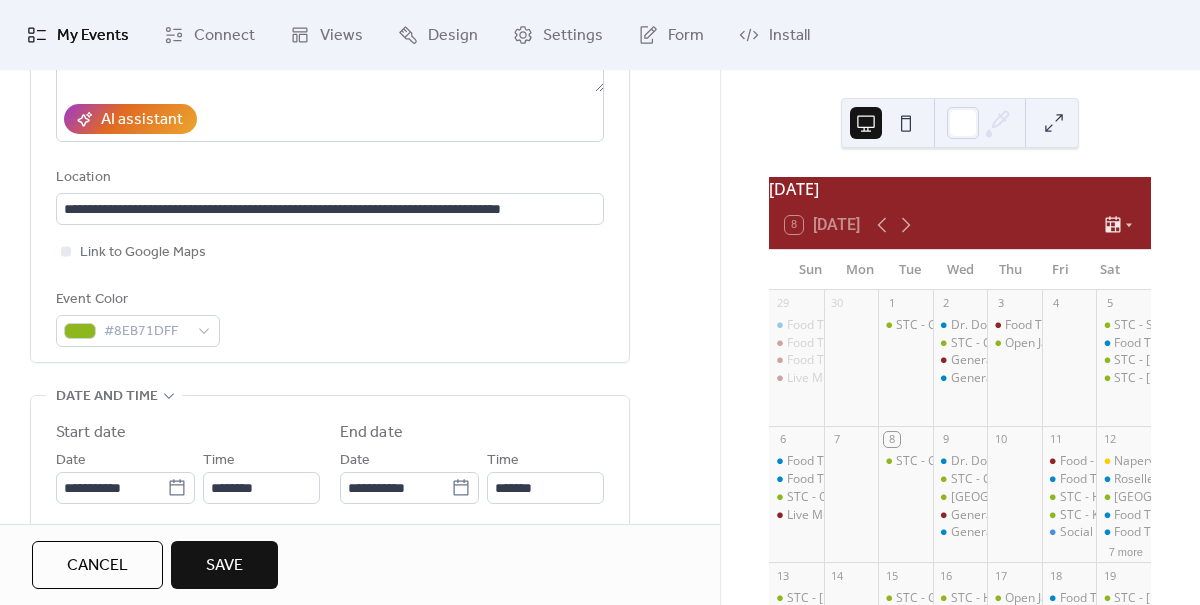 click on "Save" at bounding box center (224, 566) 